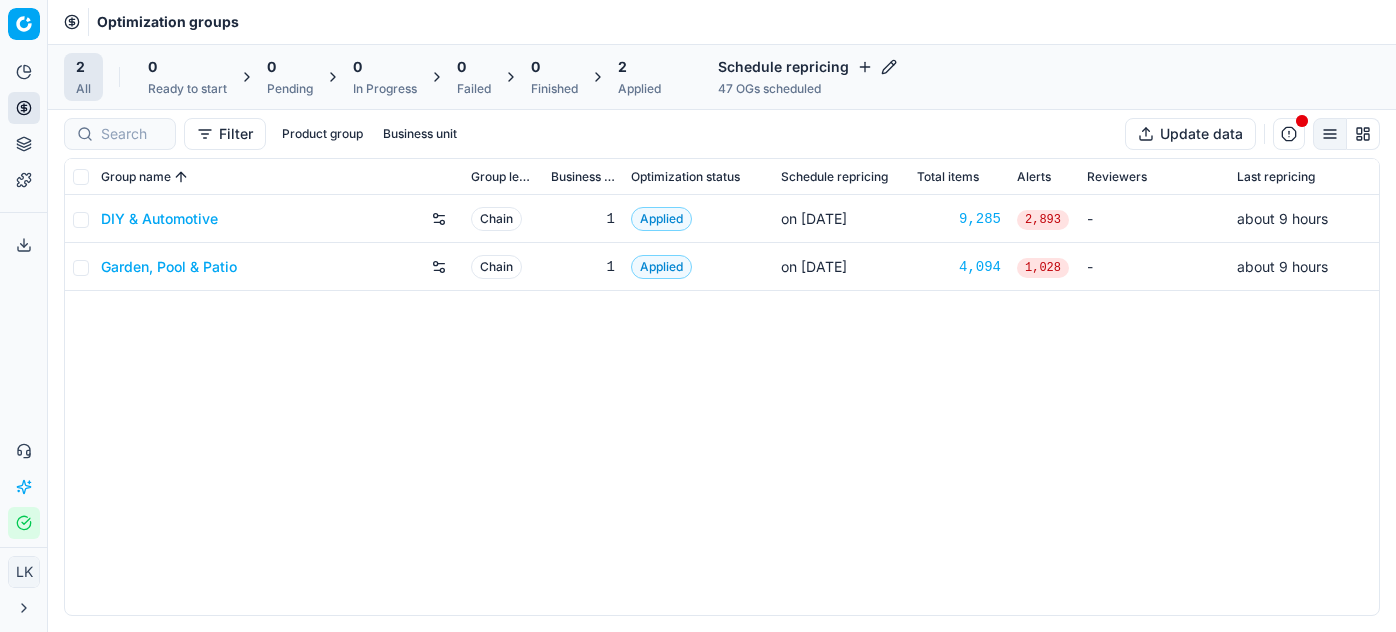scroll, scrollTop: 0, scrollLeft: 0, axis: both 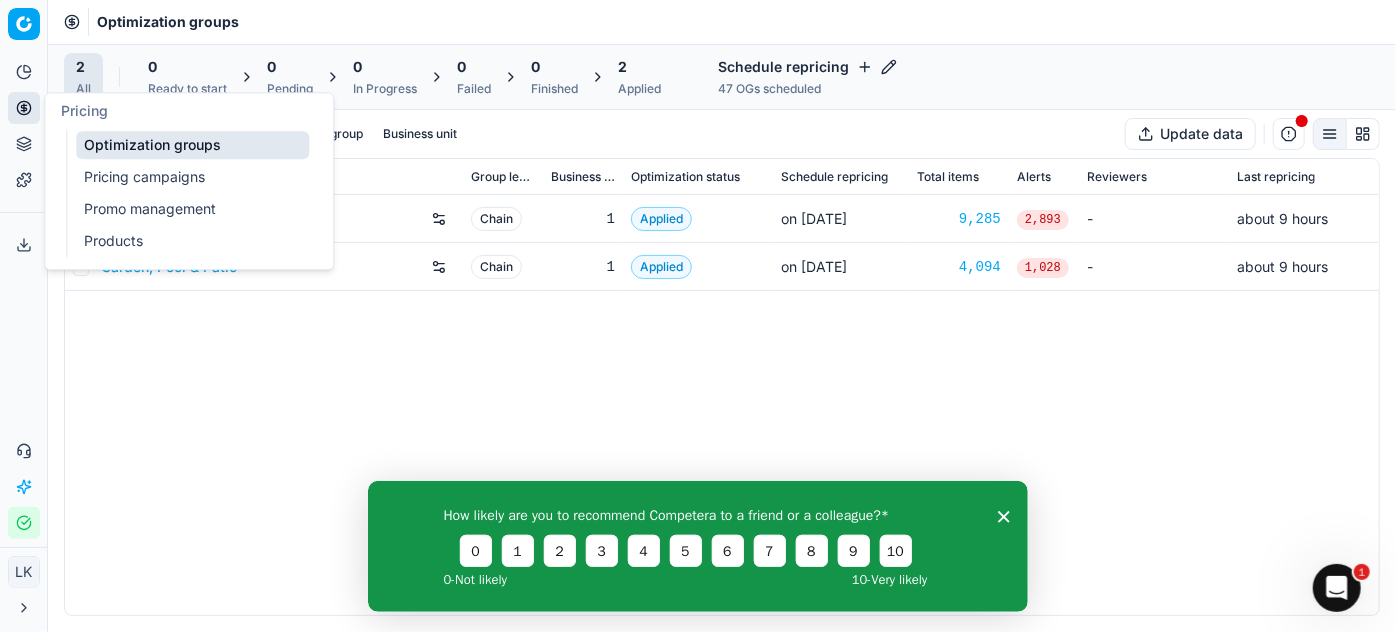 click on "Products" at bounding box center [192, 241] 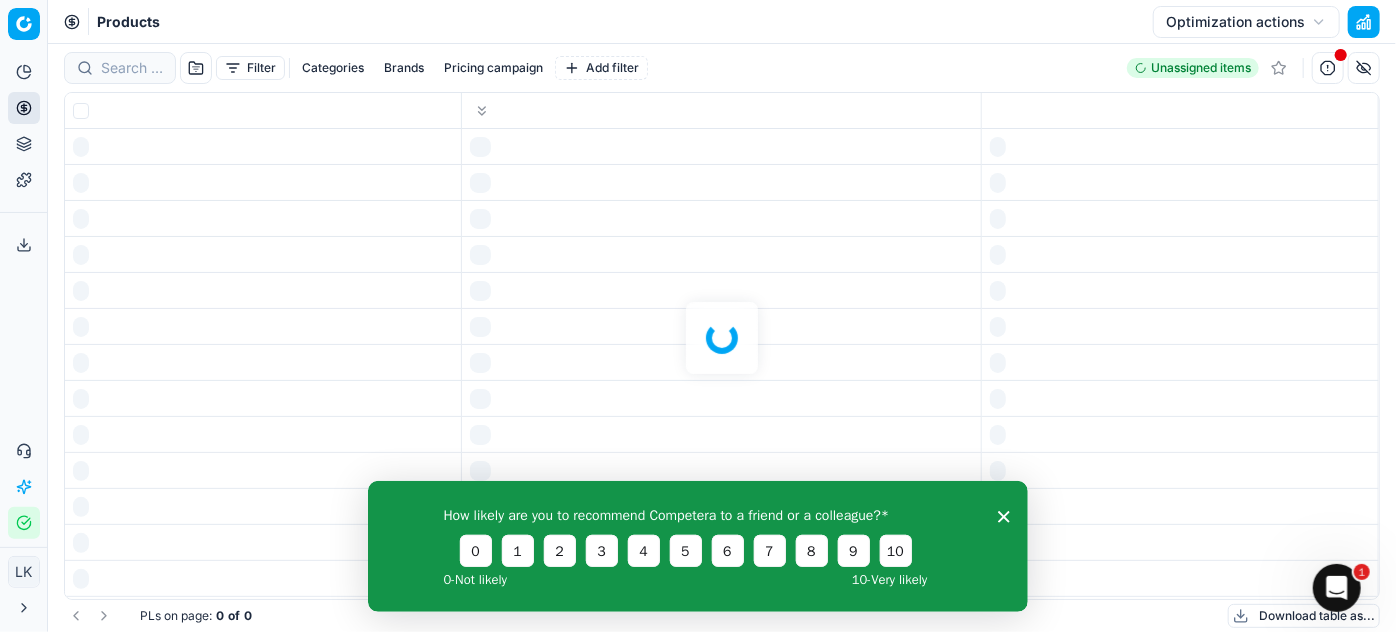 click at bounding box center [722, 338] 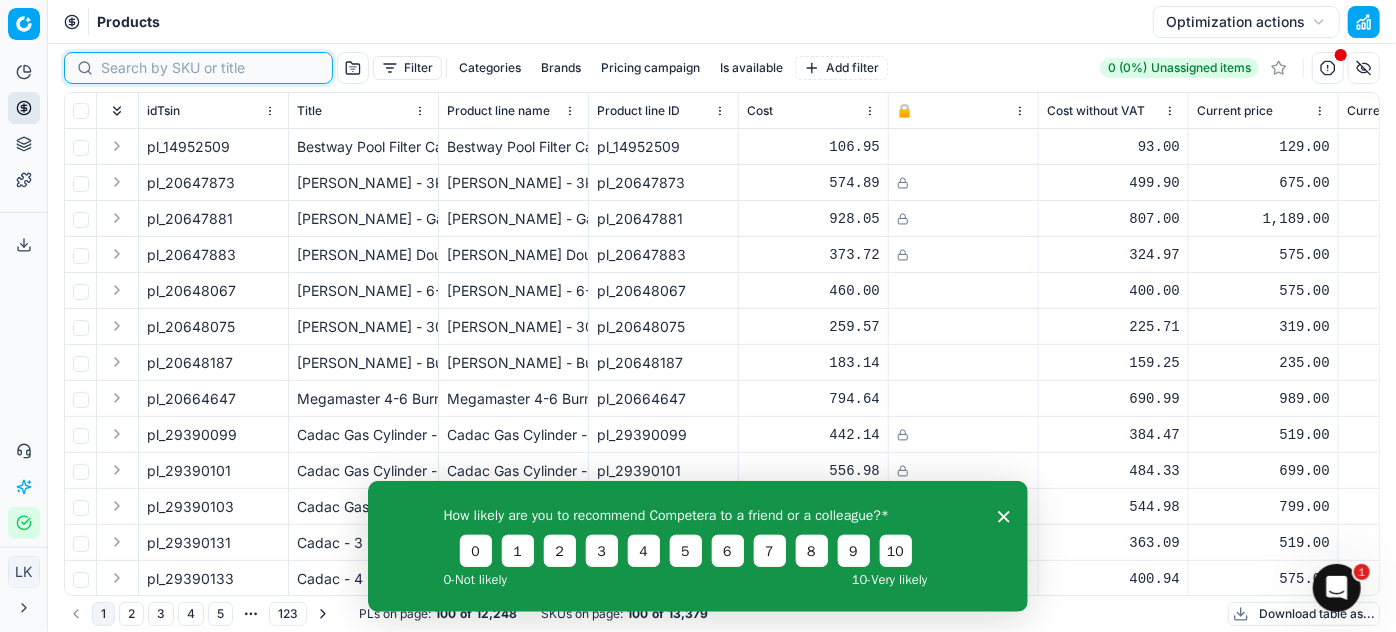 click at bounding box center (210, 68) 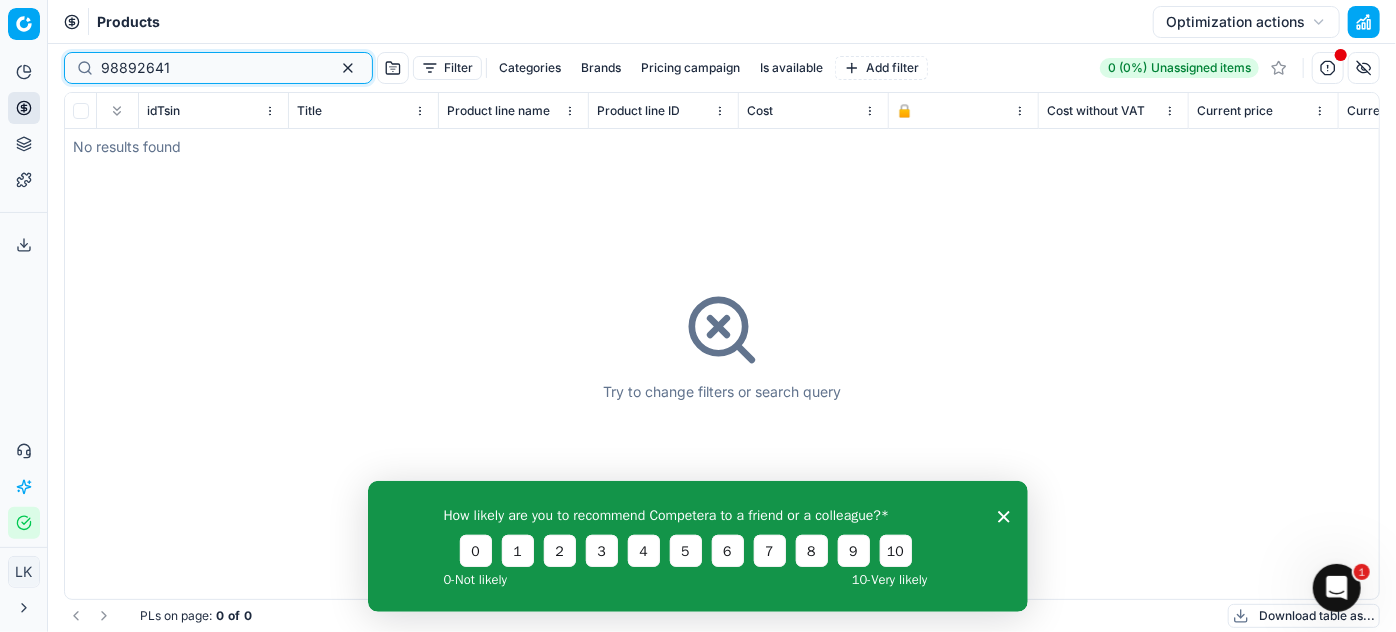 type on "98892641" 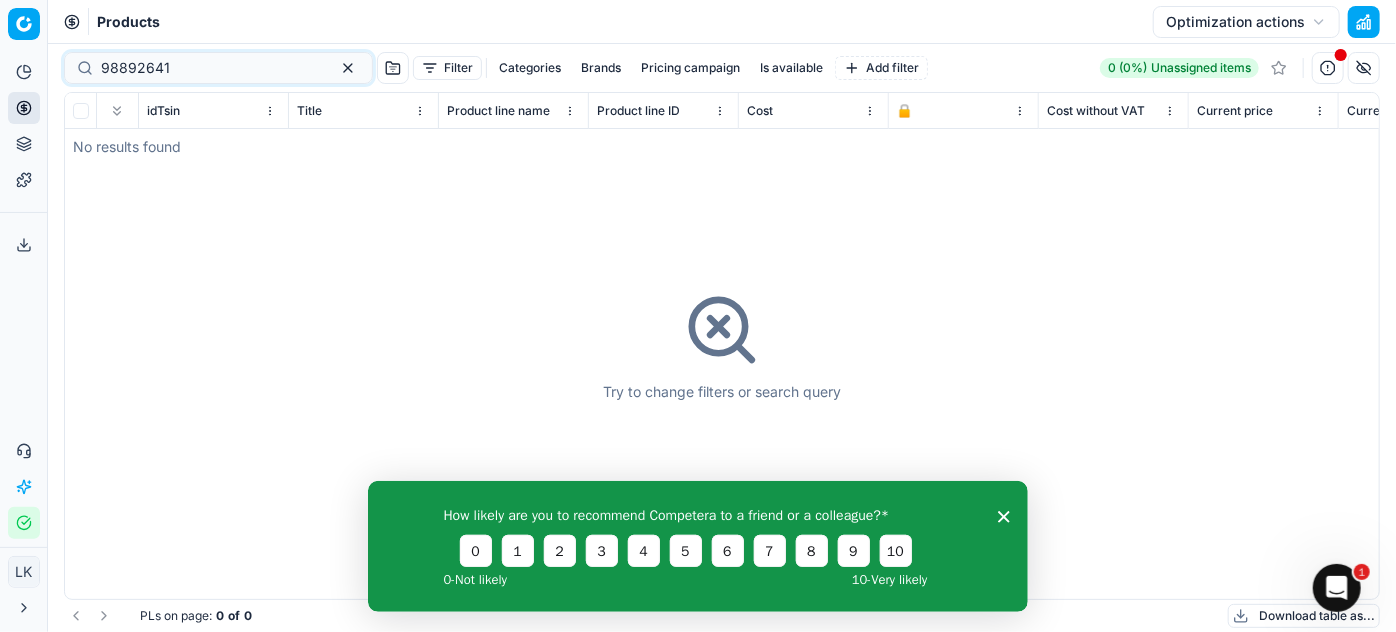 click on "How likely are you to recommend Competera to a friend or a colleague? 0 1 2 3 4 5 6 7 8 9 10 0  -  Not likely 10  -  Very likely" at bounding box center [697, 545] 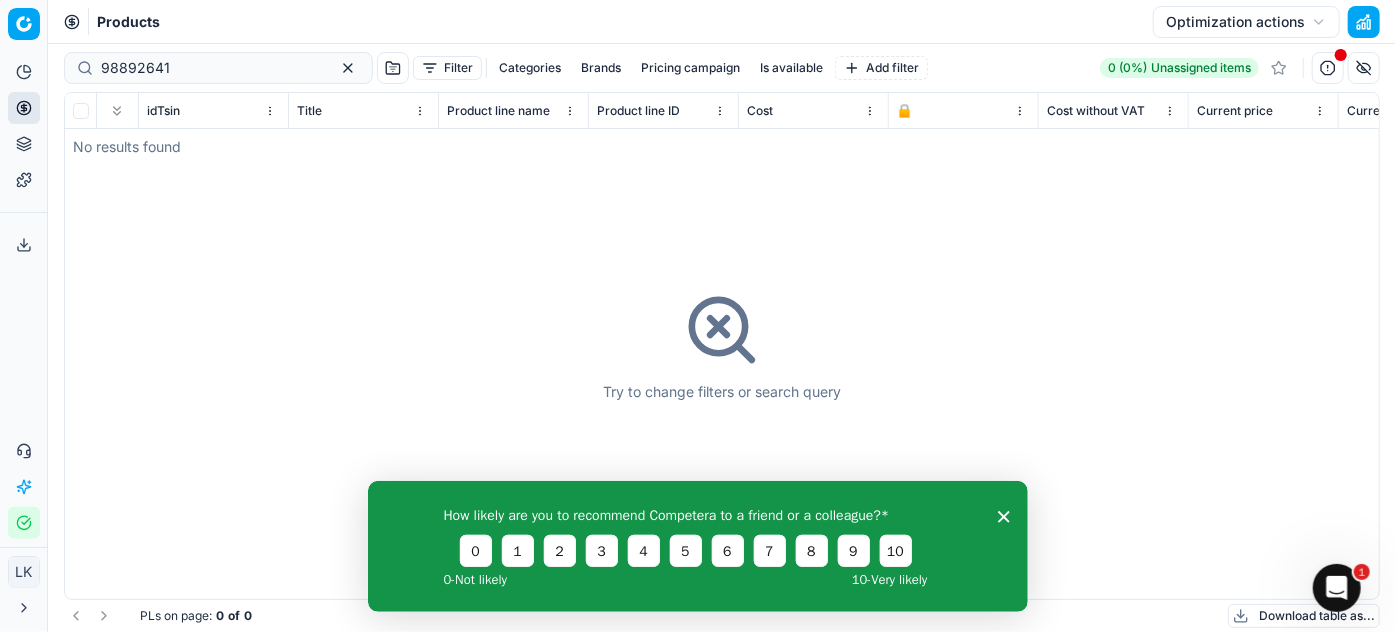 click 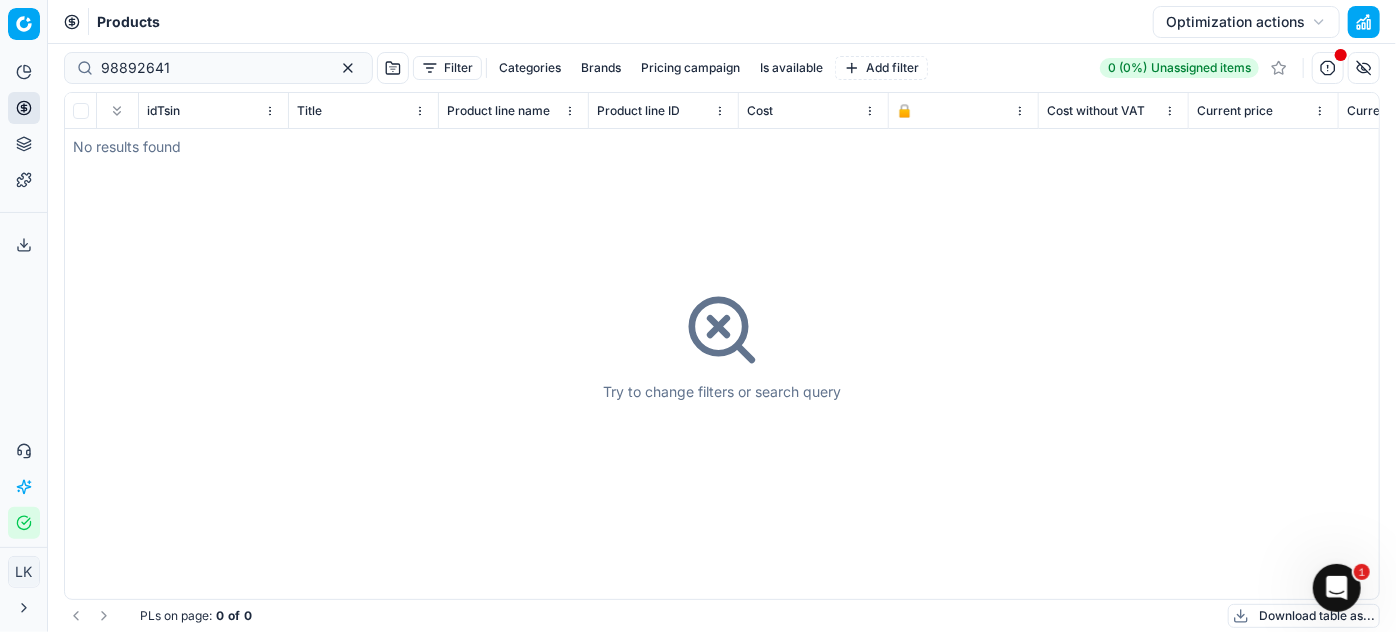 click on "Try to change filters or search query" at bounding box center [722, 346] 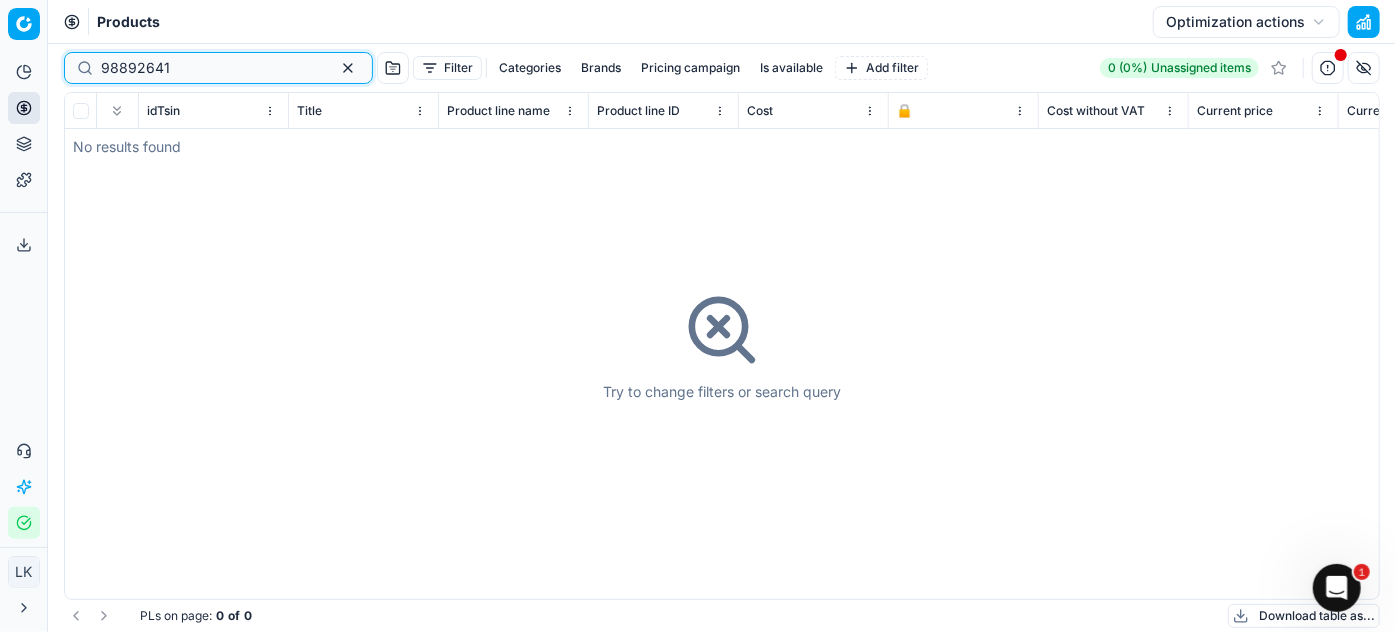 click on "98892641" at bounding box center [210, 68] 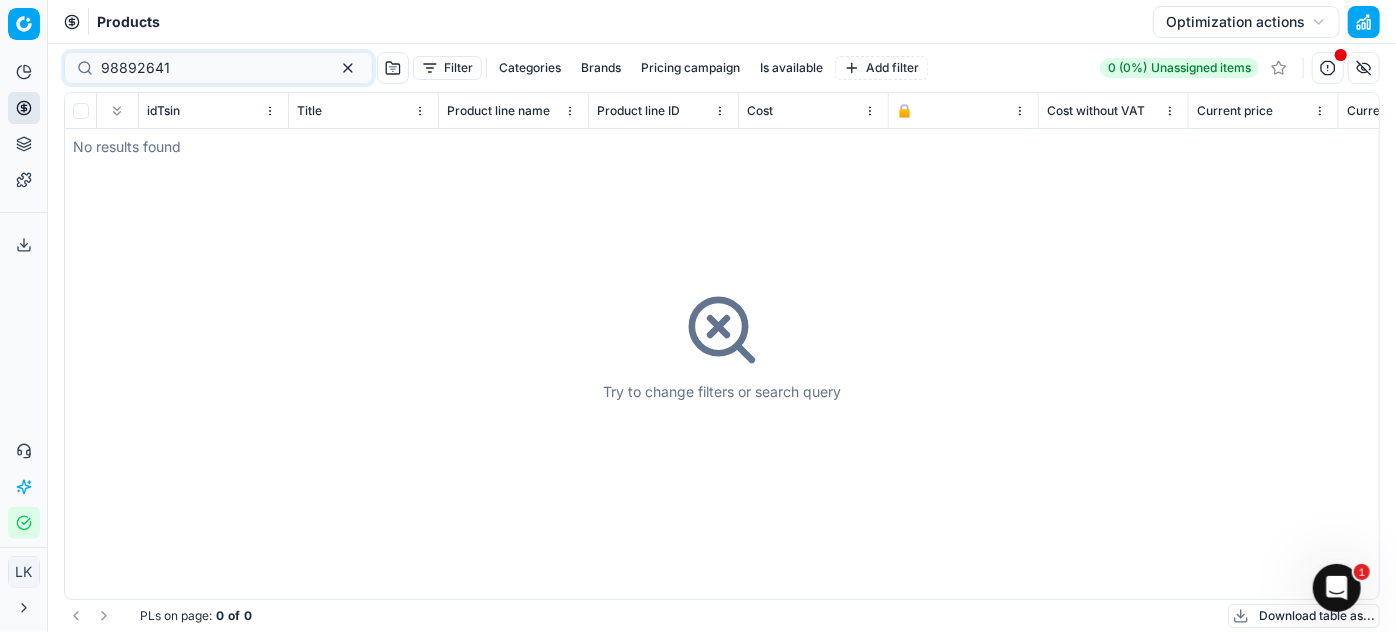 click 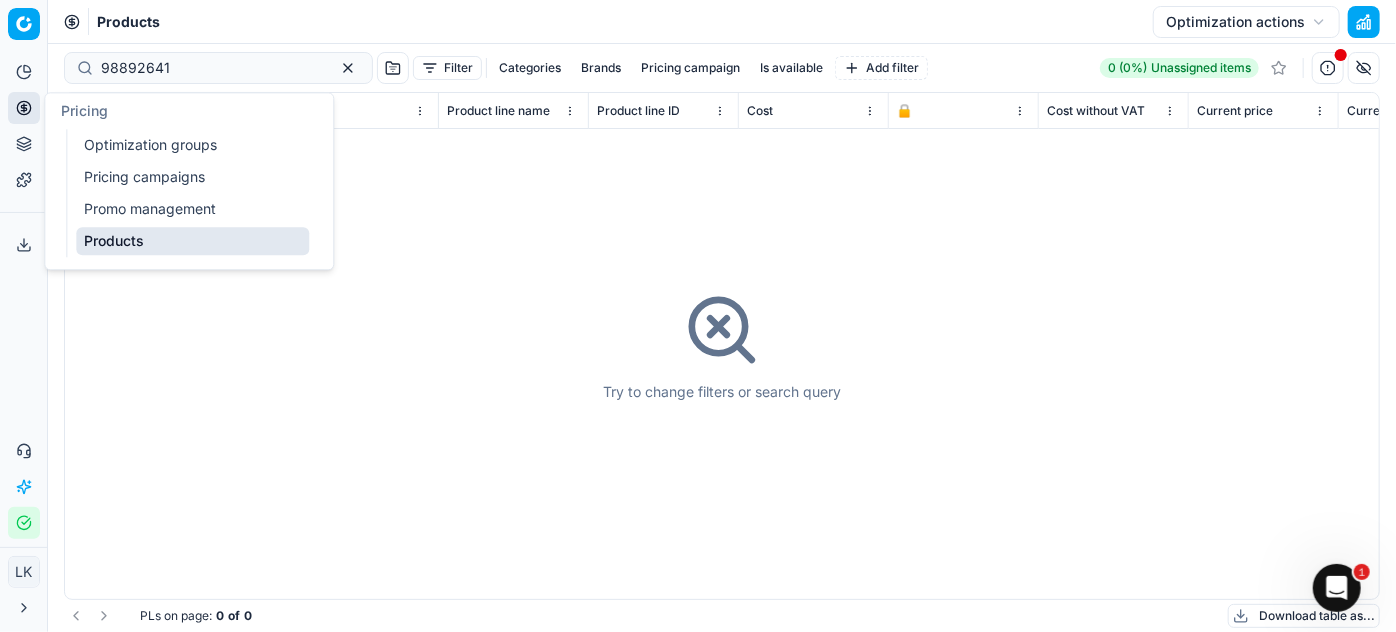 click on "Pricing campaigns" at bounding box center (192, 177) 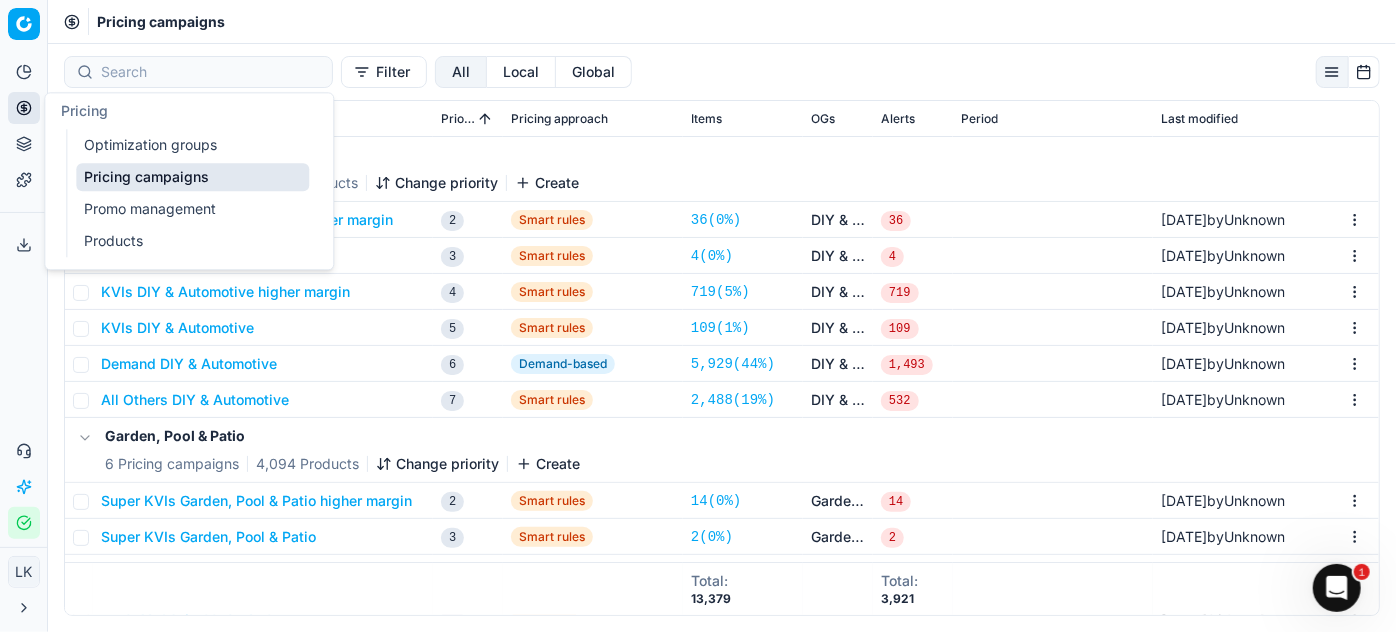 click on "Products" at bounding box center [192, 241] 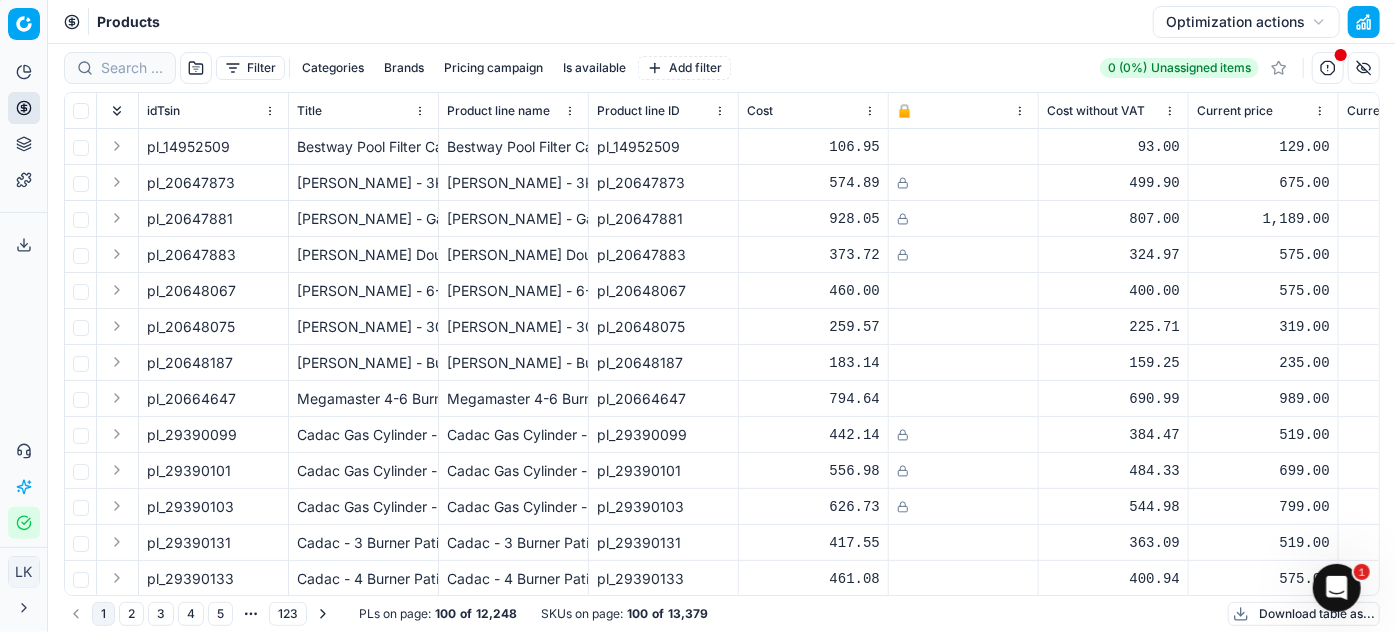 click on "Products Optimization actions" at bounding box center [722, 22] 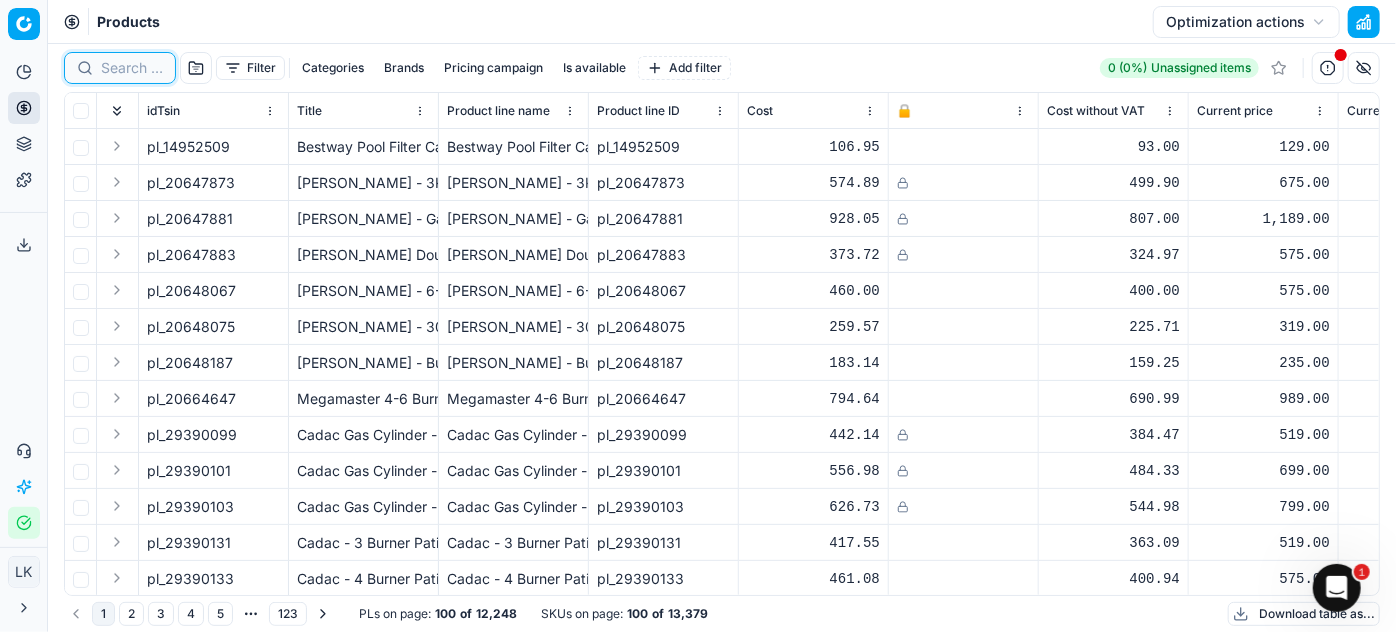 click at bounding box center [132, 68] 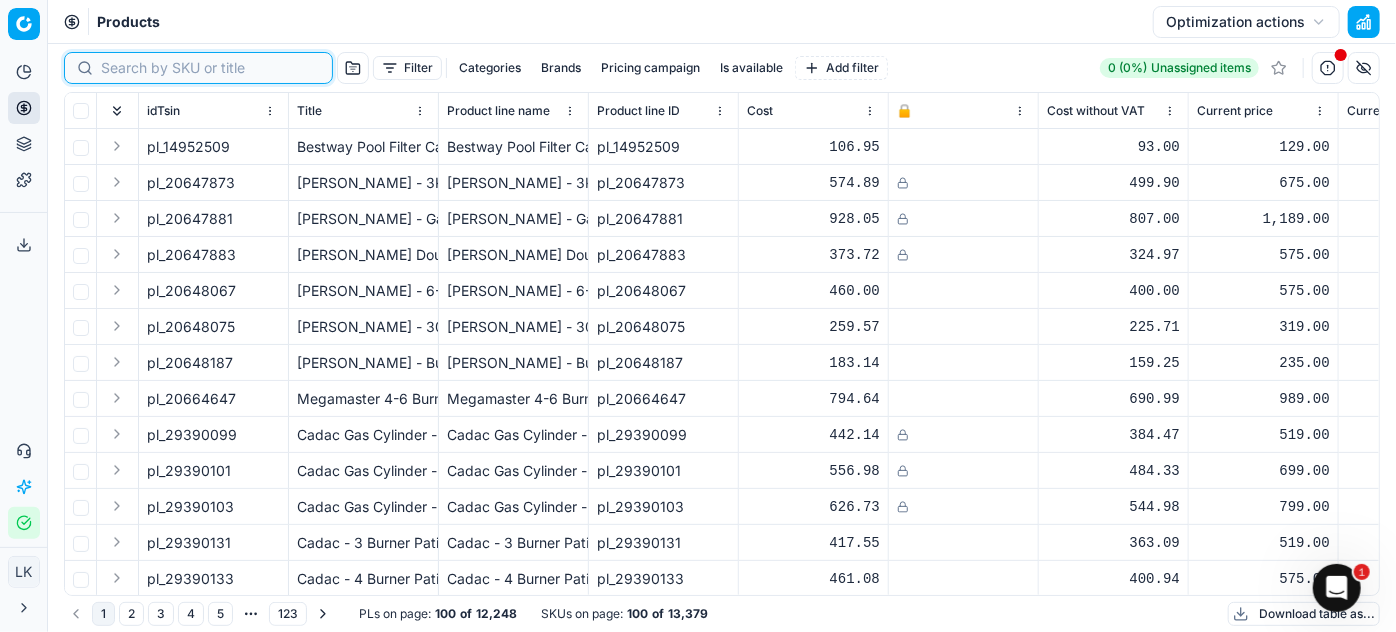 paste on "98892641" 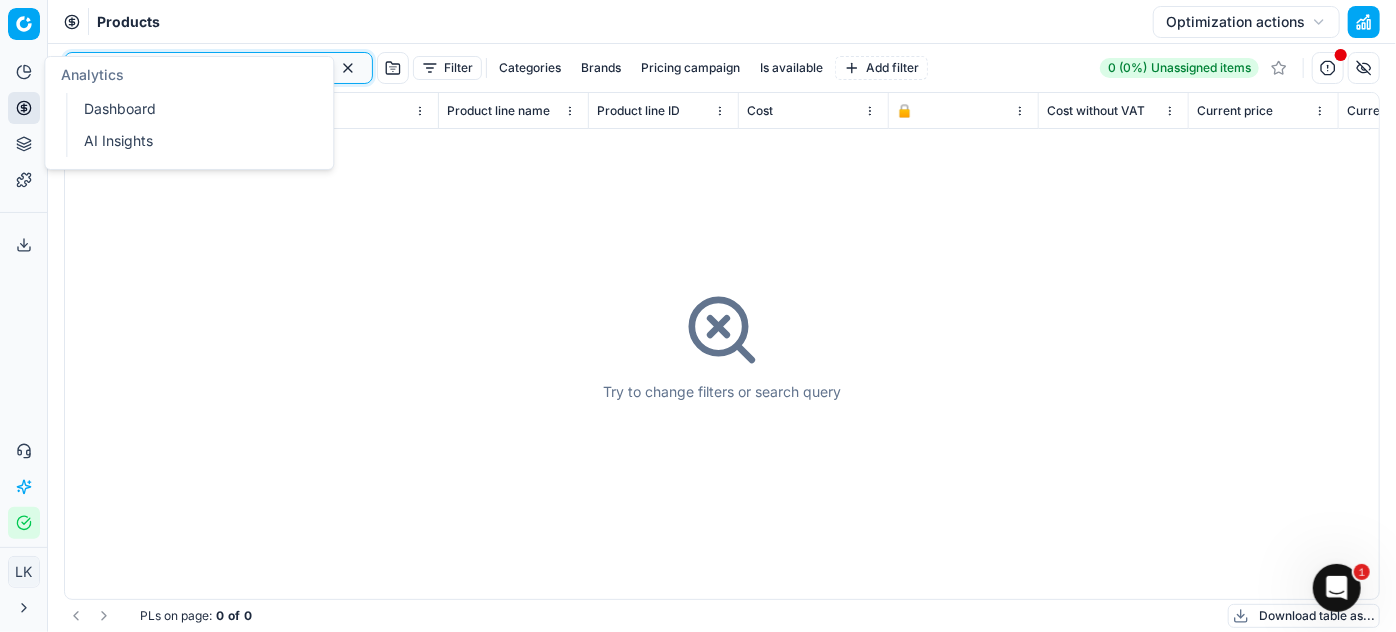 type on "98892641" 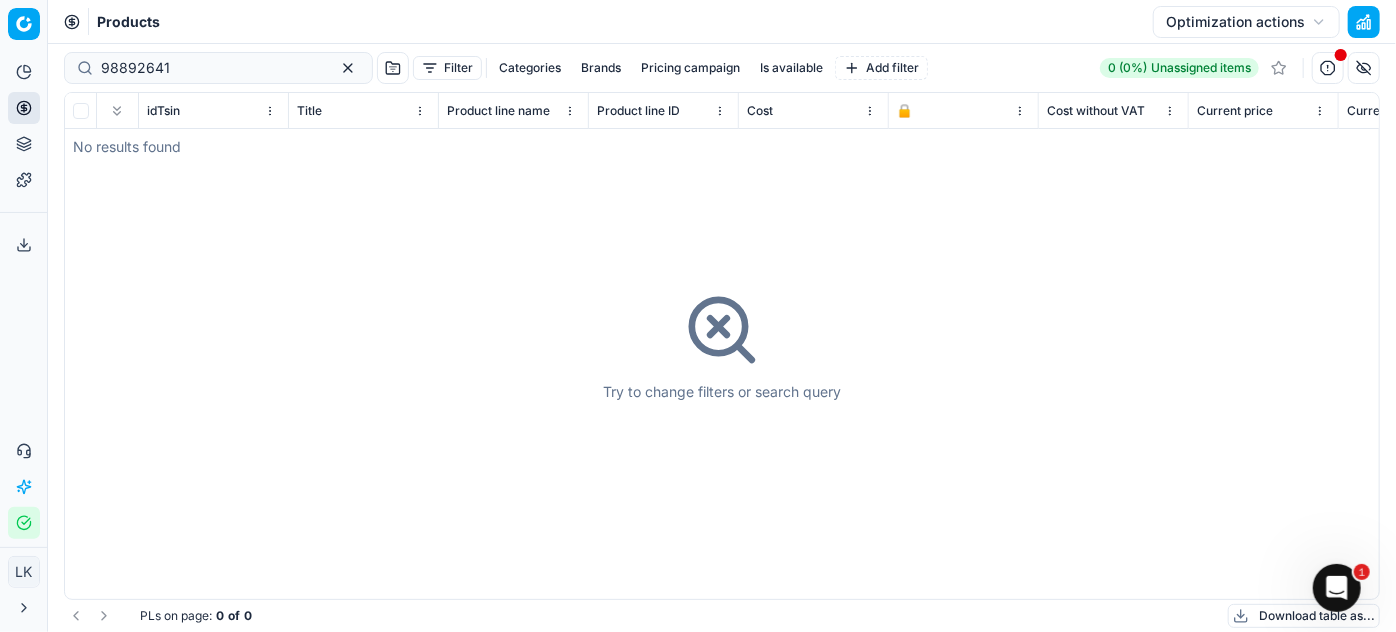 click on "Try to change filters or search query" at bounding box center [722, 346] 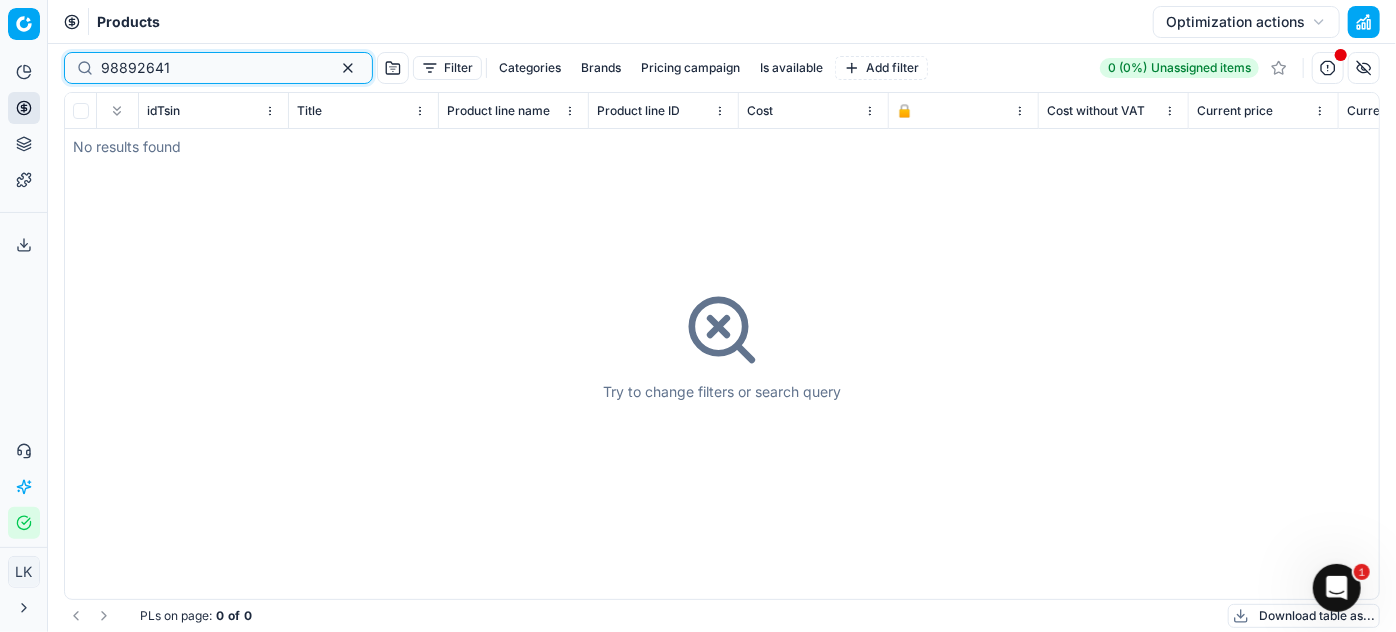 click on "98892641" at bounding box center (210, 68) 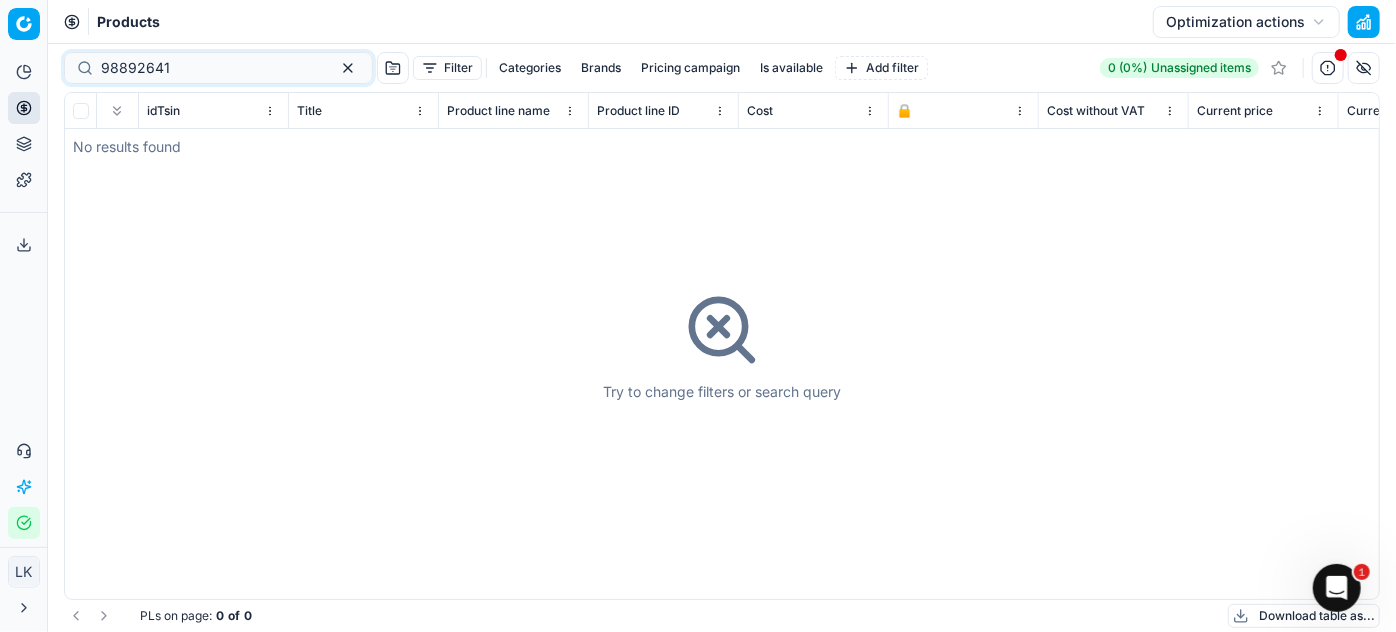 type 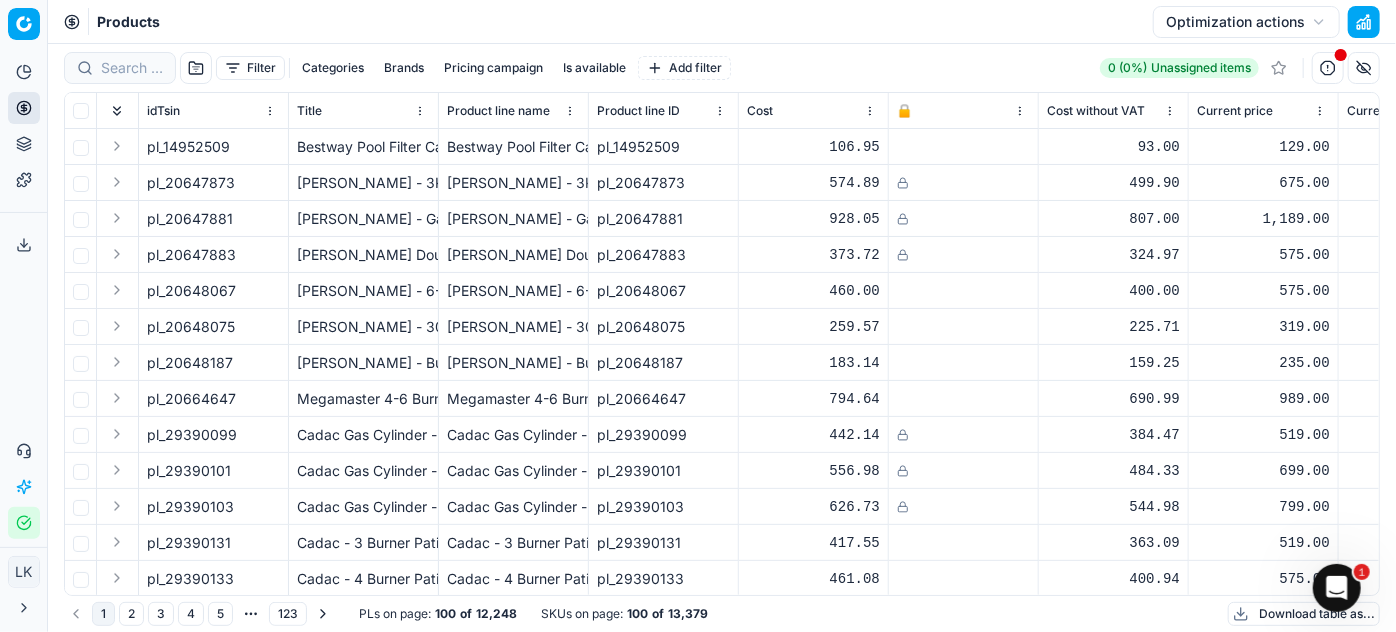 click on "Filter" at bounding box center [250, 68] 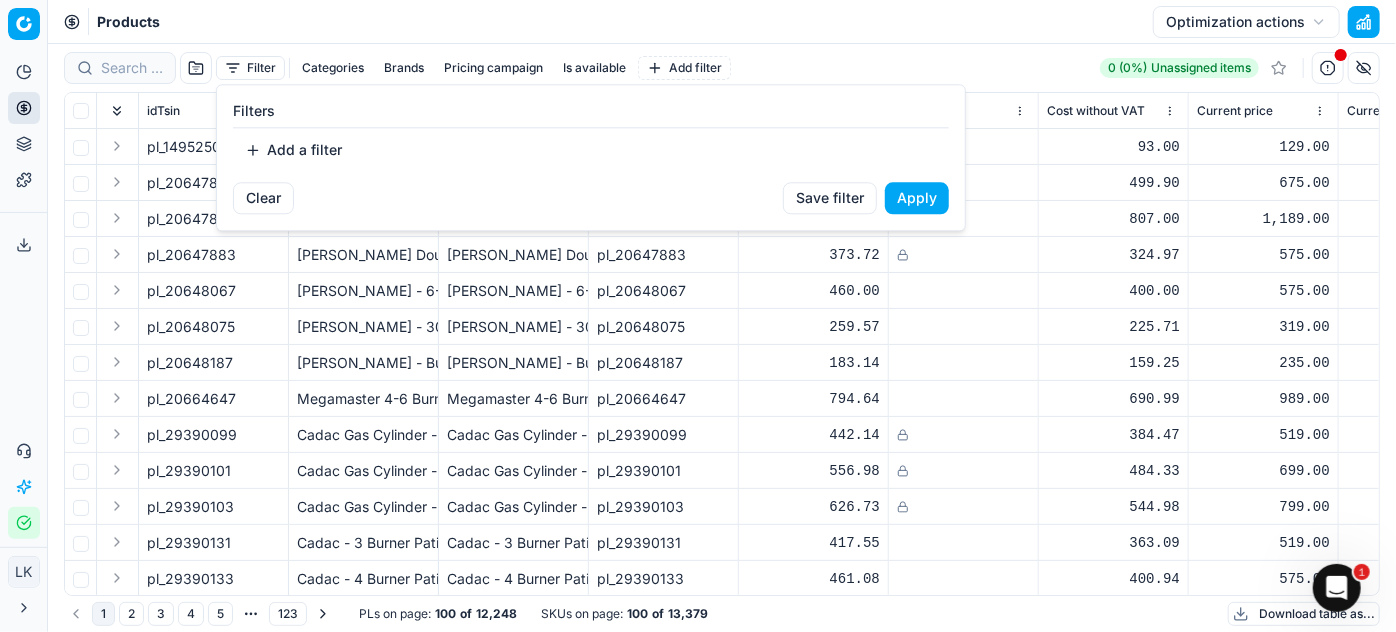 click on "Pricing platform Analytics Pricing Product portfolio Templates Export service 0 Contact support   AI Pricing Assistant Integration status [PERSON_NAME] Keti [EMAIL_ADDRESS][DOMAIN_NAME] Close menu Command Palette Search for a command to run... Products Optimization actions Filter   Categories   Brands   Pricing campaign   Is available   Add filter 0 (0%) Unassigned items idTsin Title Product line name Product line ID Cost 🔒 Cost without VAT Current price Current promo price New price New promo price Optimization group Optimization status Business Units Group level Freeze price New discount New discount, % Δ, % Δ, abs Pricing type Alerts Pricing campaign Categories Brands Business Unit ID Business Unit | title Total stock quantity Last stock update Last price change Is available Discount, % Discount Promo amount Promo titles Price elasticity Smart segmentation ABC by Revenue Items sold last month New margin, % Market monitoring Active promo Flat anchor SKU Flat anchor num Flat anchor (mul idx) Flat anchor (add idx)" at bounding box center (698, 316) 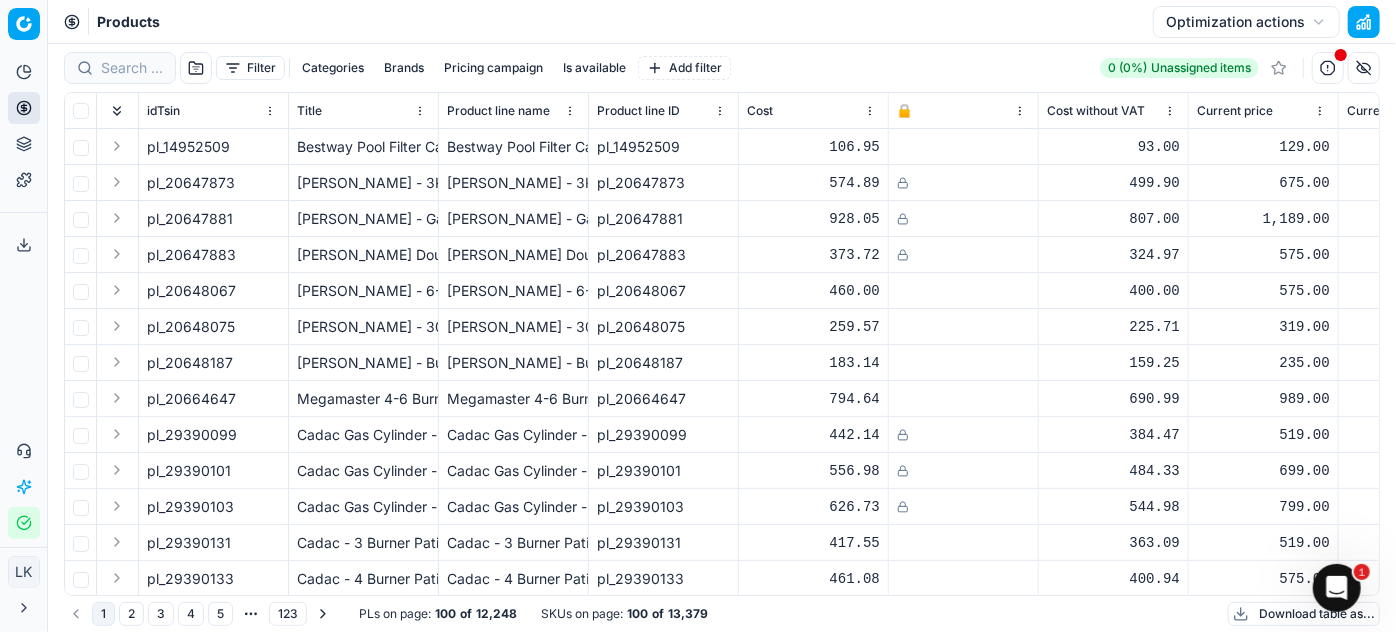 click on "Categories" at bounding box center (333, 68) 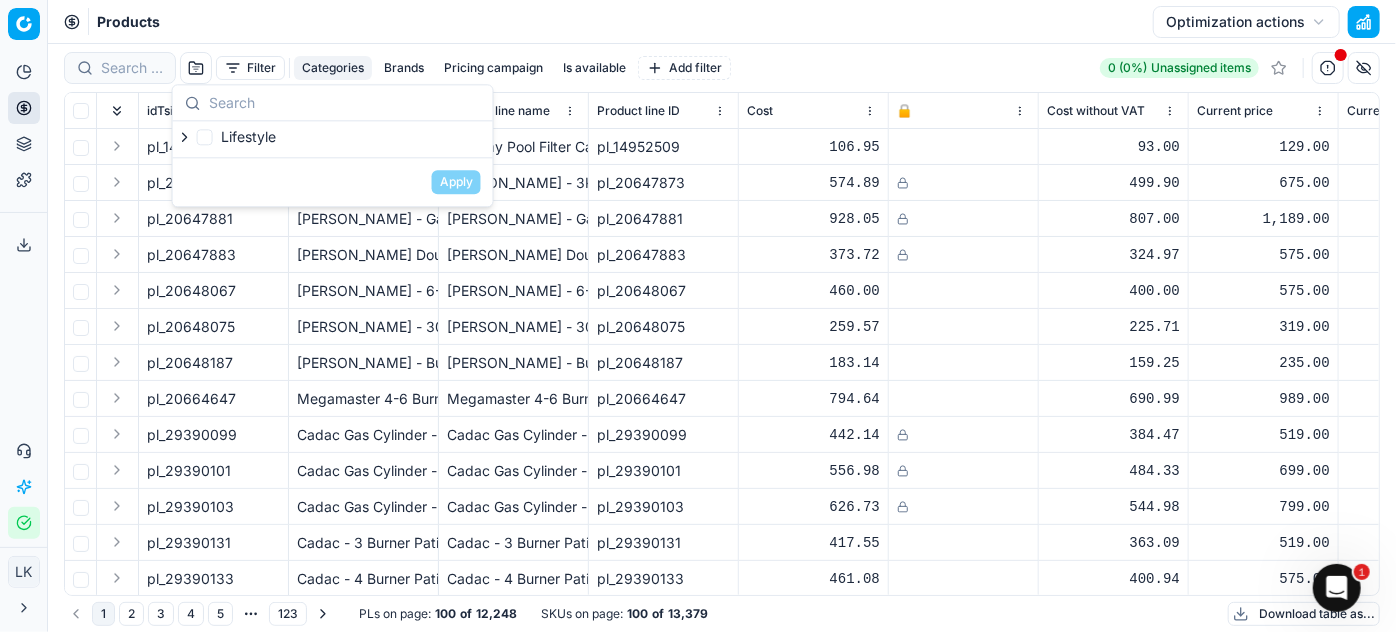 click on "Lifestyle" at bounding box center (226, 137) 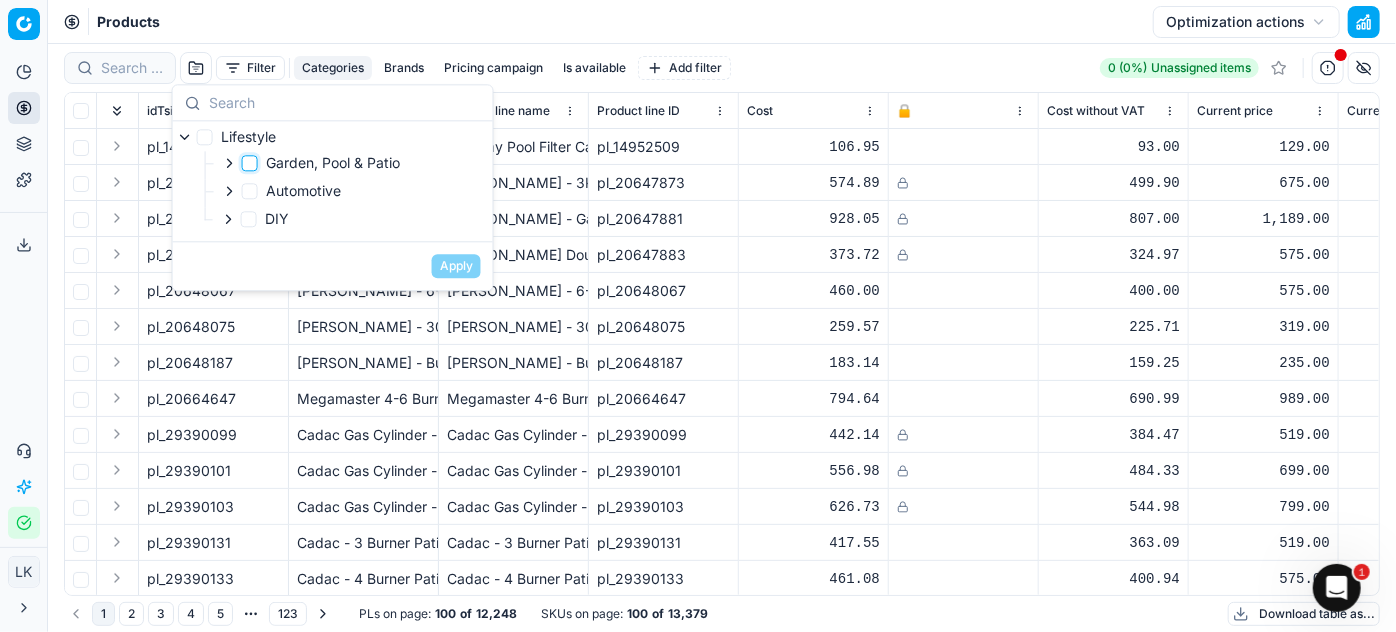 click on "Garden, Pool & Patio" at bounding box center (250, 163) 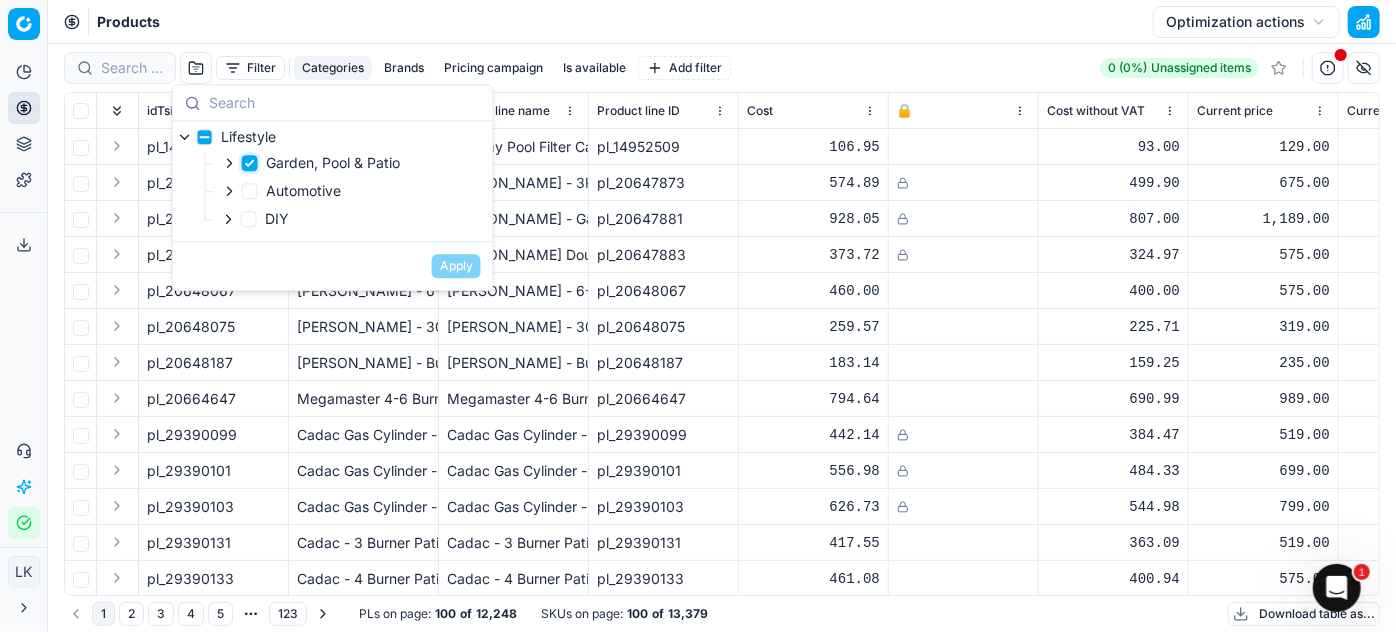 checkbox on "true" 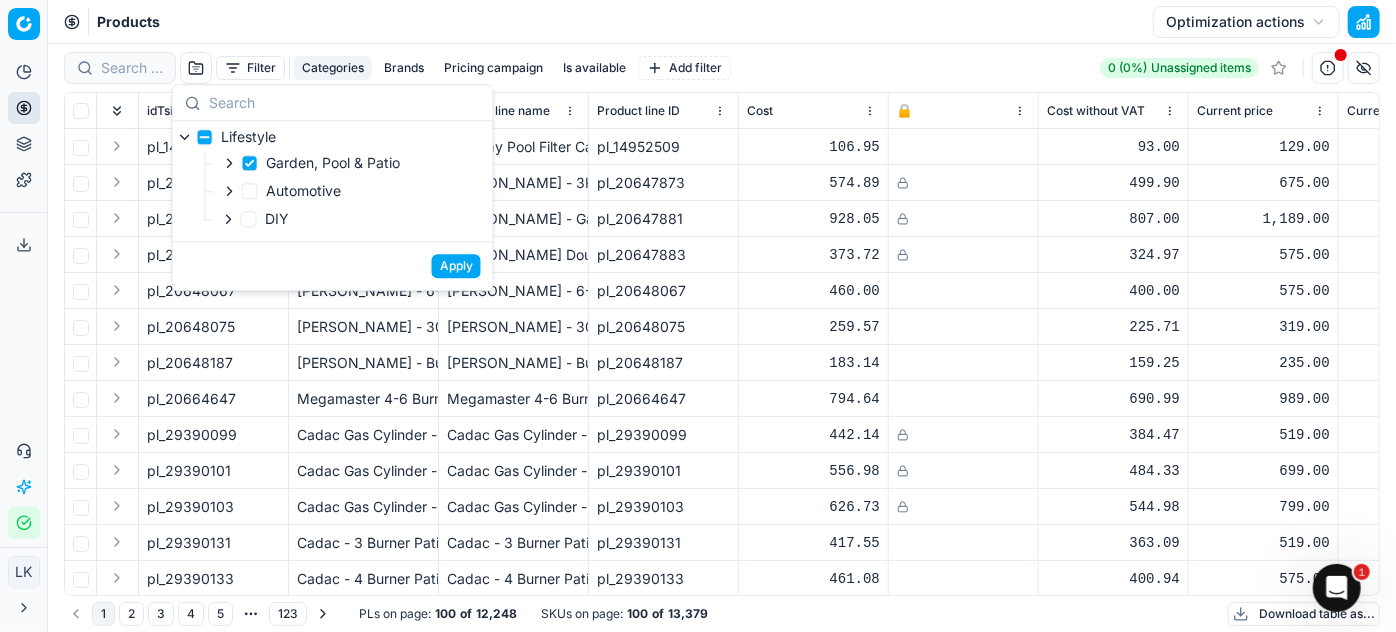 click on "Apply" at bounding box center [456, 266] 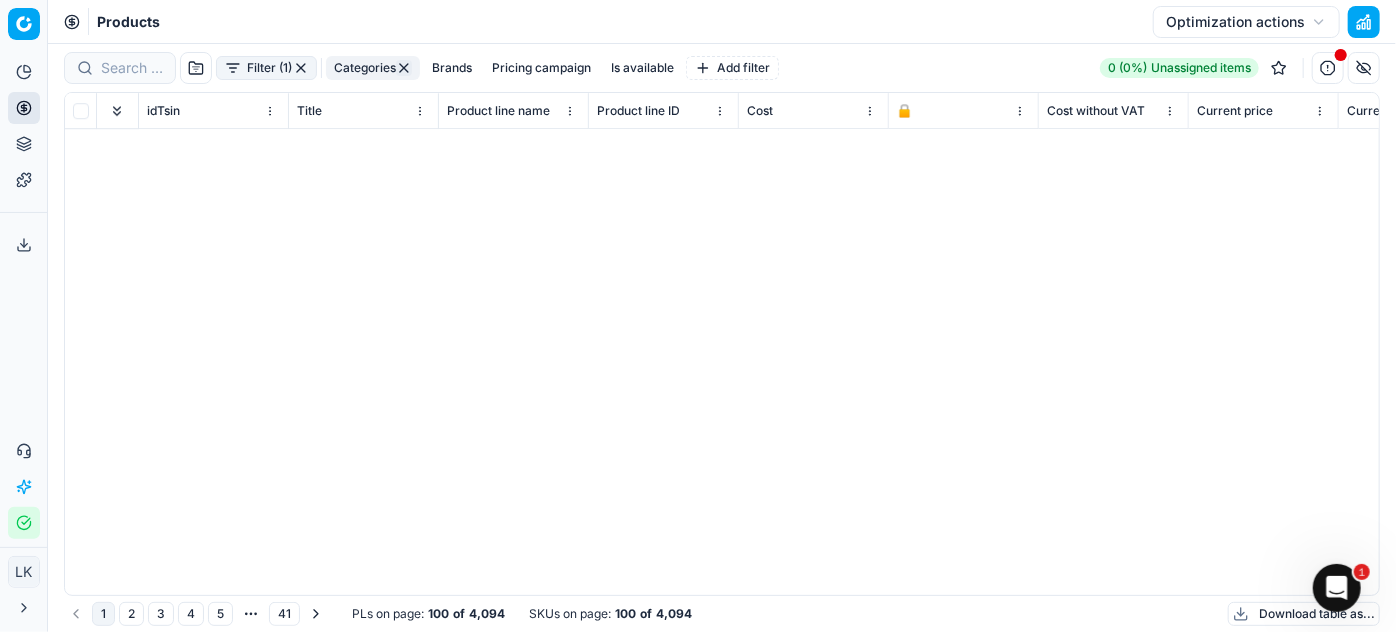 scroll, scrollTop: 0, scrollLeft: 0, axis: both 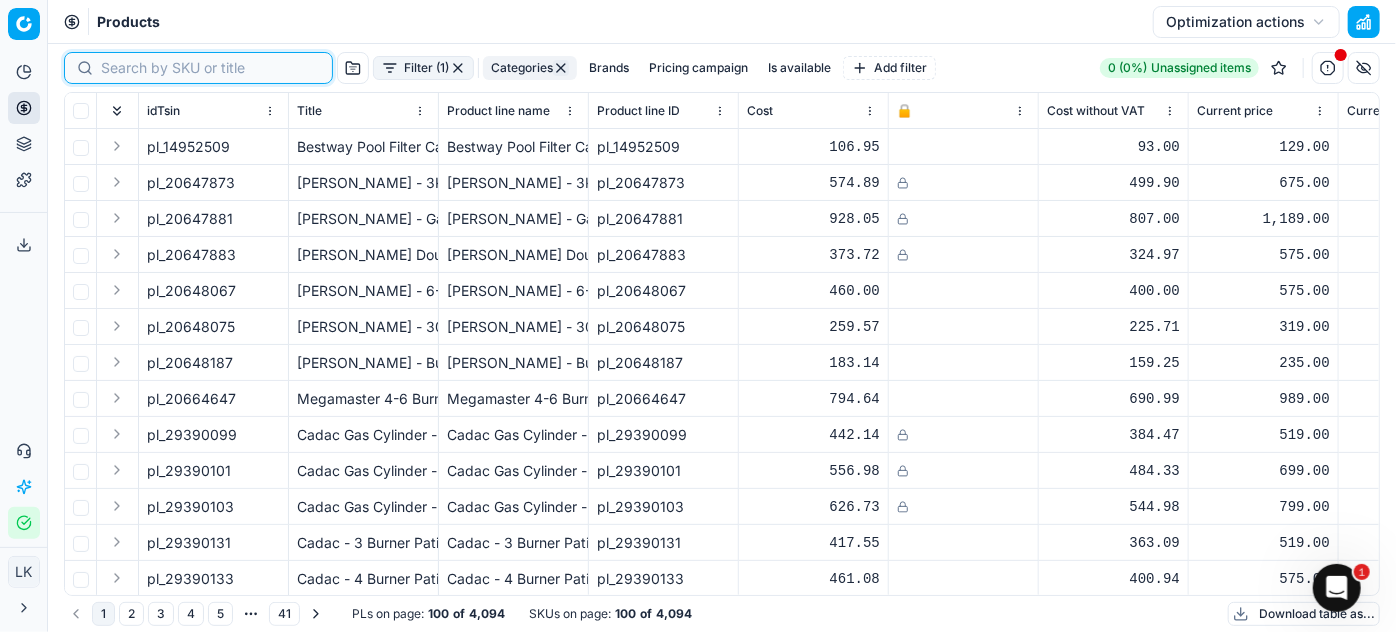 click at bounding box center [210, 68] 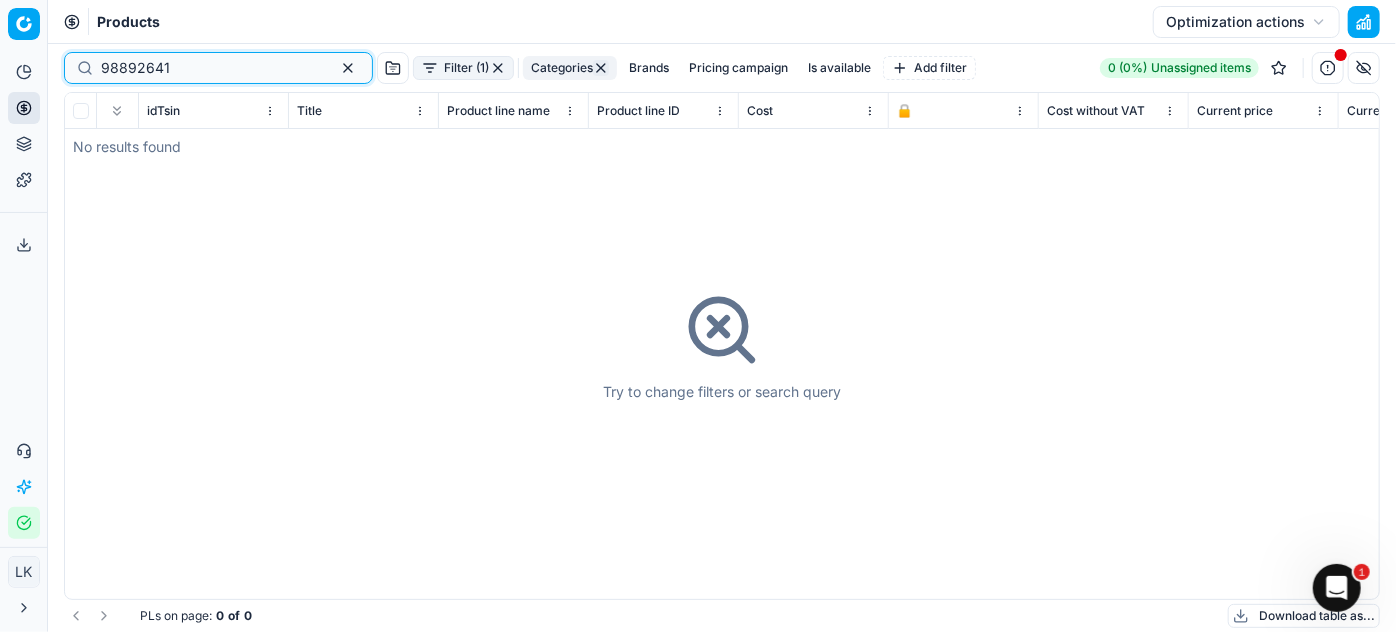 type 